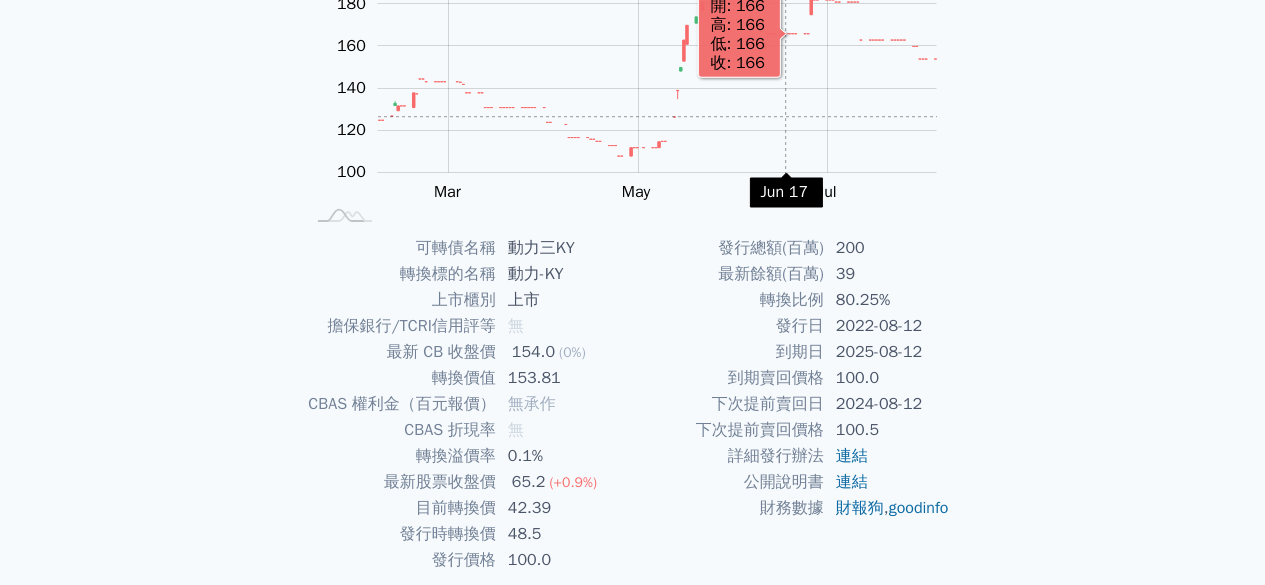 scroll, scrollTop: 300, scrollLeft: 0, axis: vertical 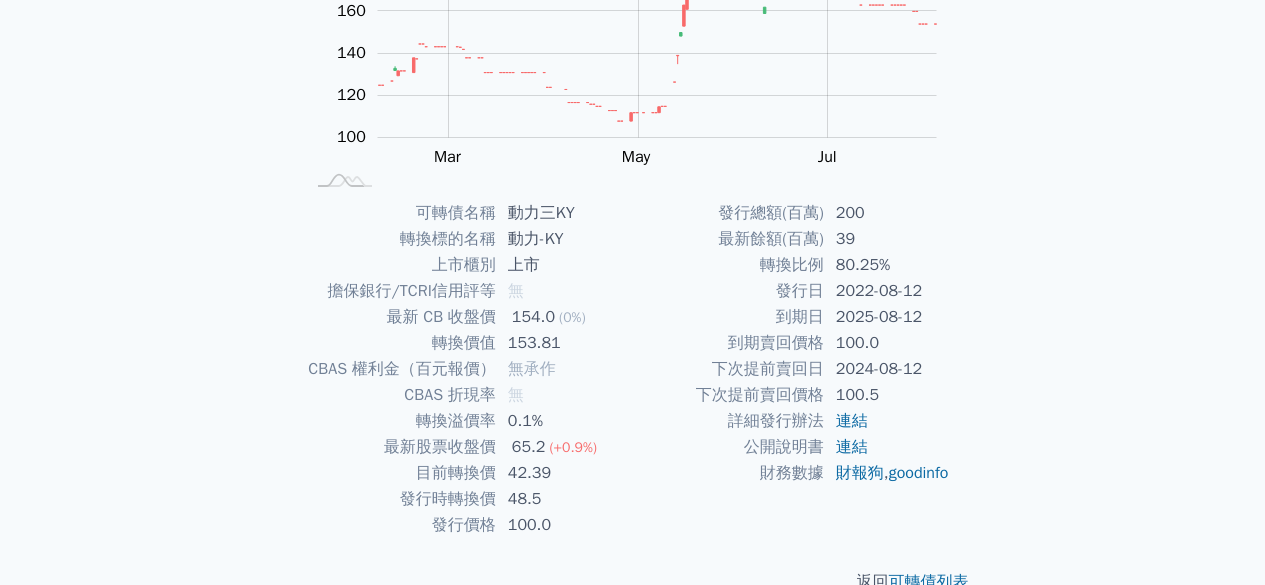 click on "153.81" at bounding box center [564, 343] 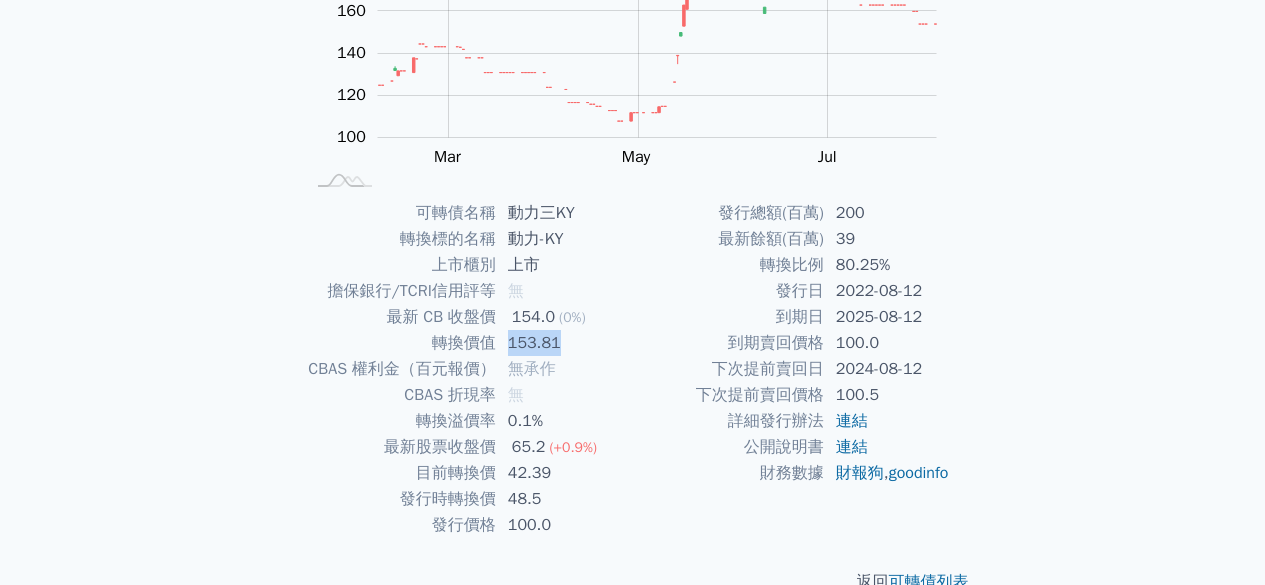 click on "153.81" at bounding box center [564, 343] 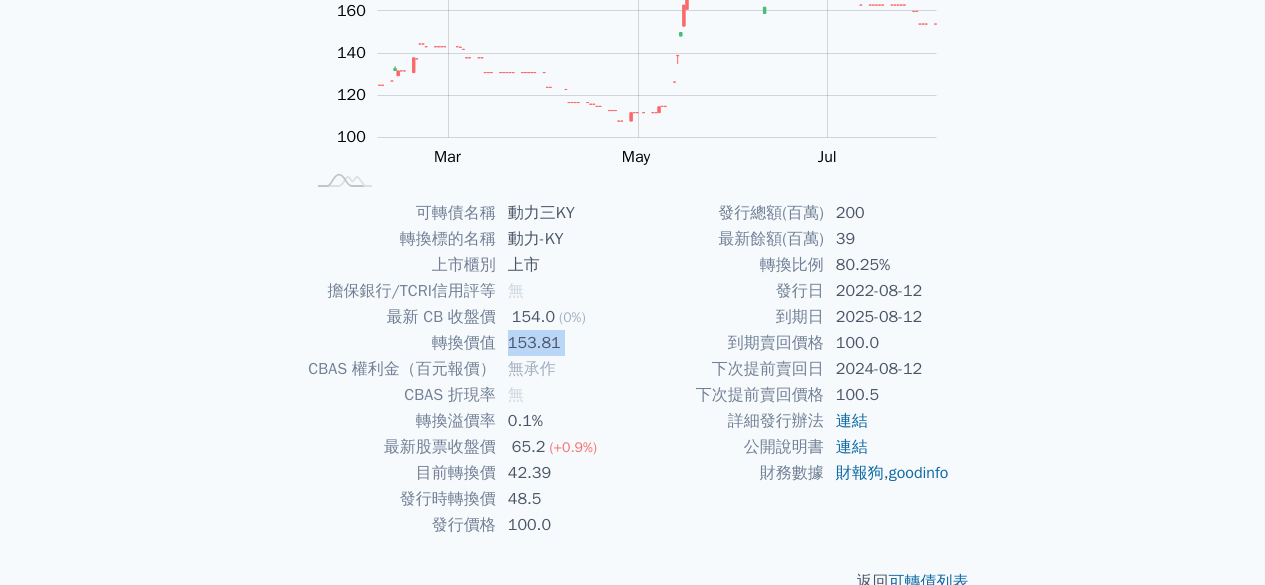 click on "到期賣回價格" at bounding box center [728, 343] 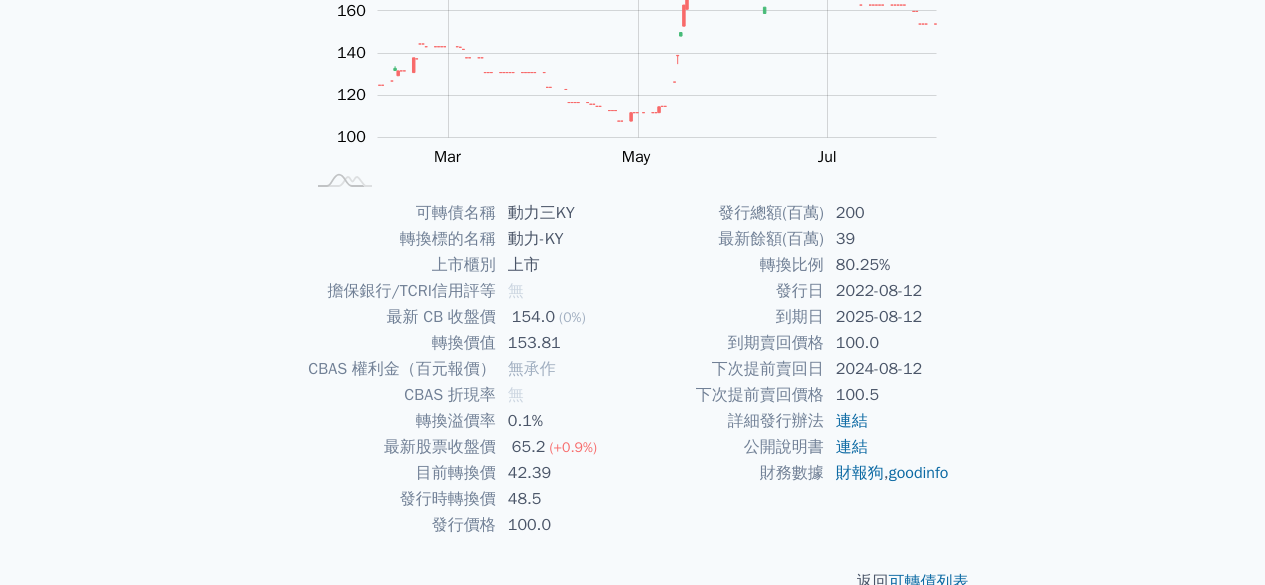 click on "153.81" at bounding box center [564, 343] 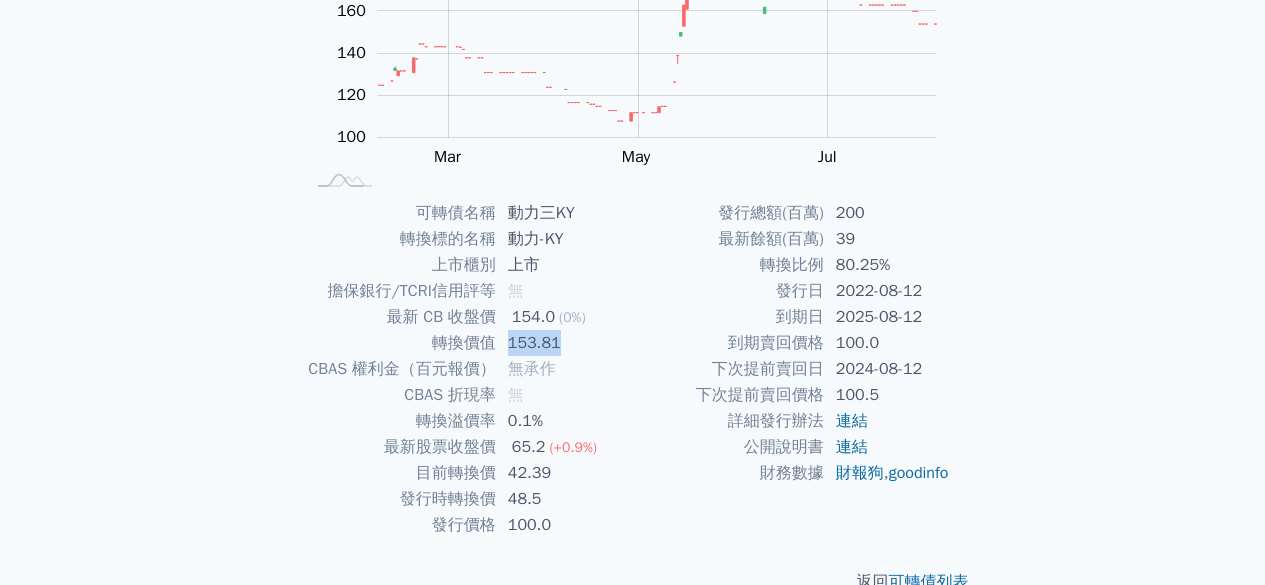 click on "153.81" at bounding box center (564, 343) 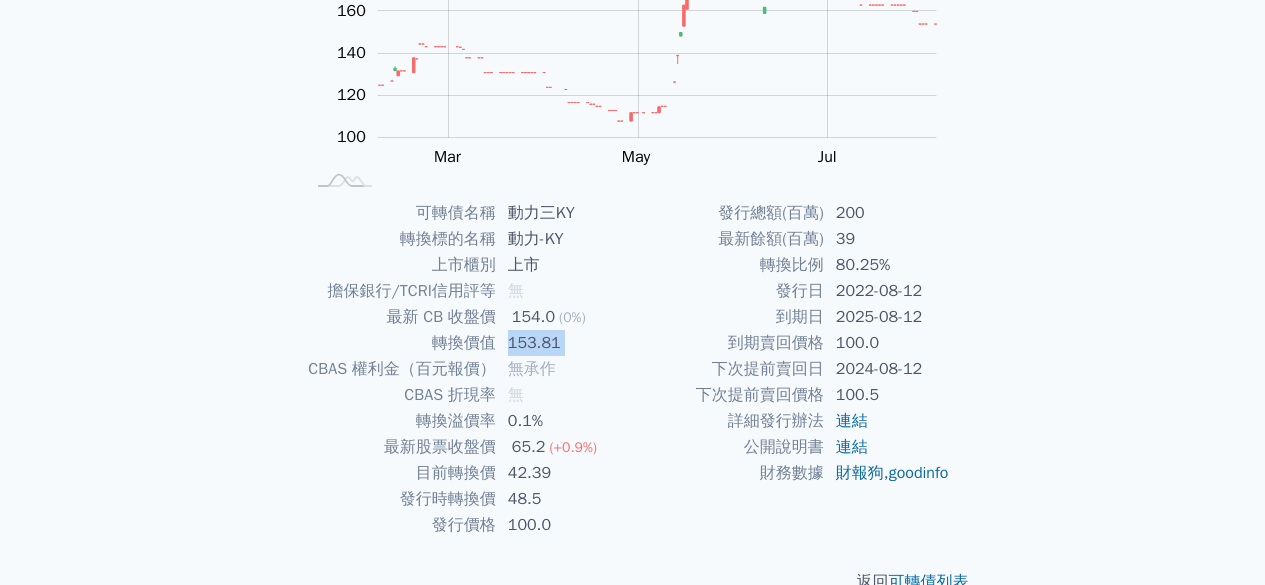 click on "下次提前賣回日" at bounding box center [728, 369] 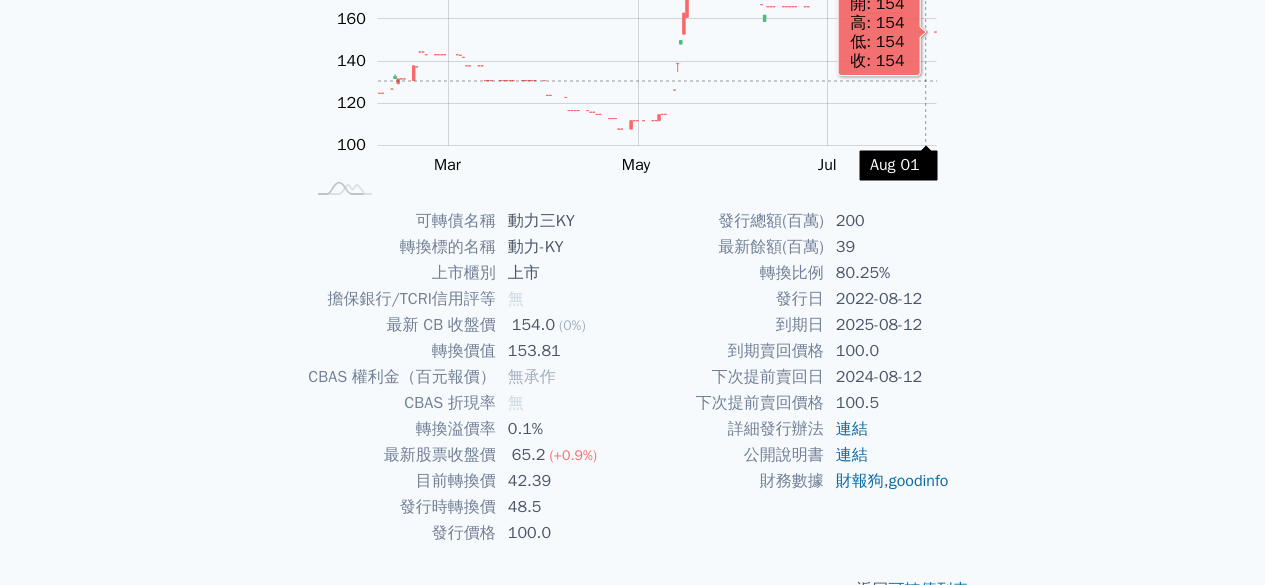 scroll, scrollTop: 300, scrollLeft: 0, axis: vertical 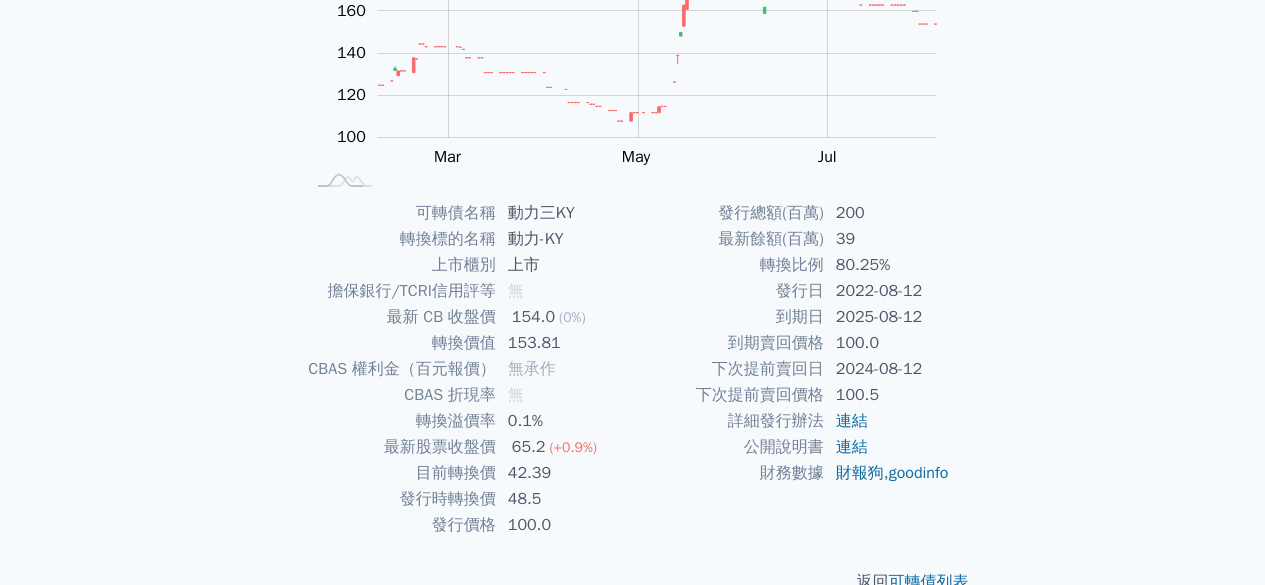 click on "153.81" at bounding box center [564, 343] 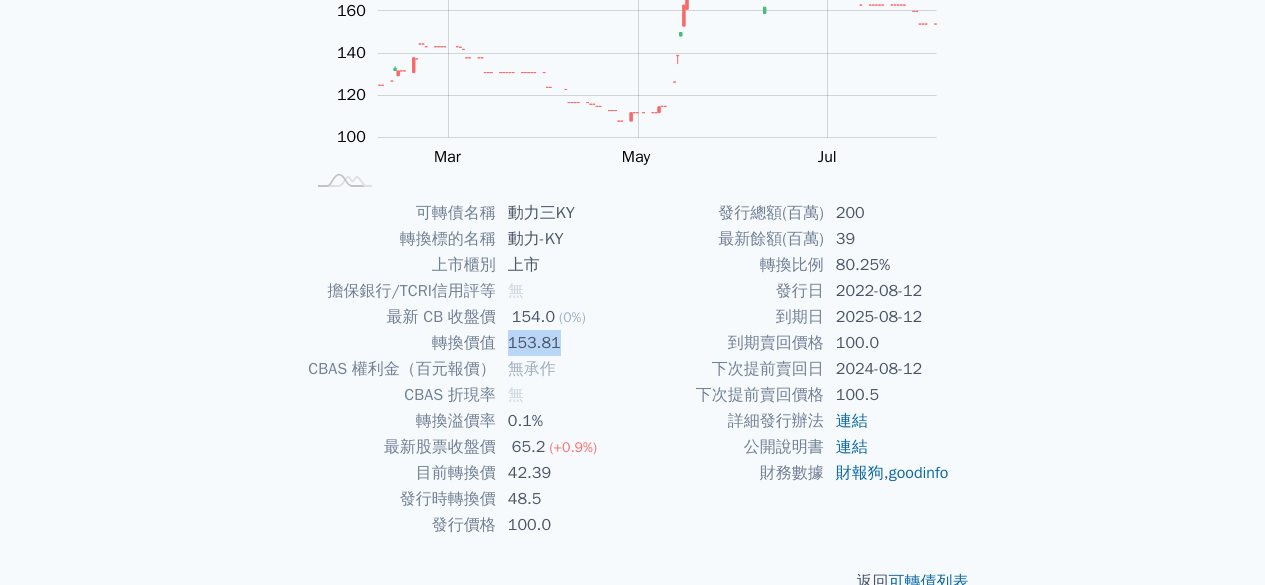 drag, startPoint x: 674, startPoint y: 350, endPoint x: 688, endPoint y: 353, distance: 14.3178215 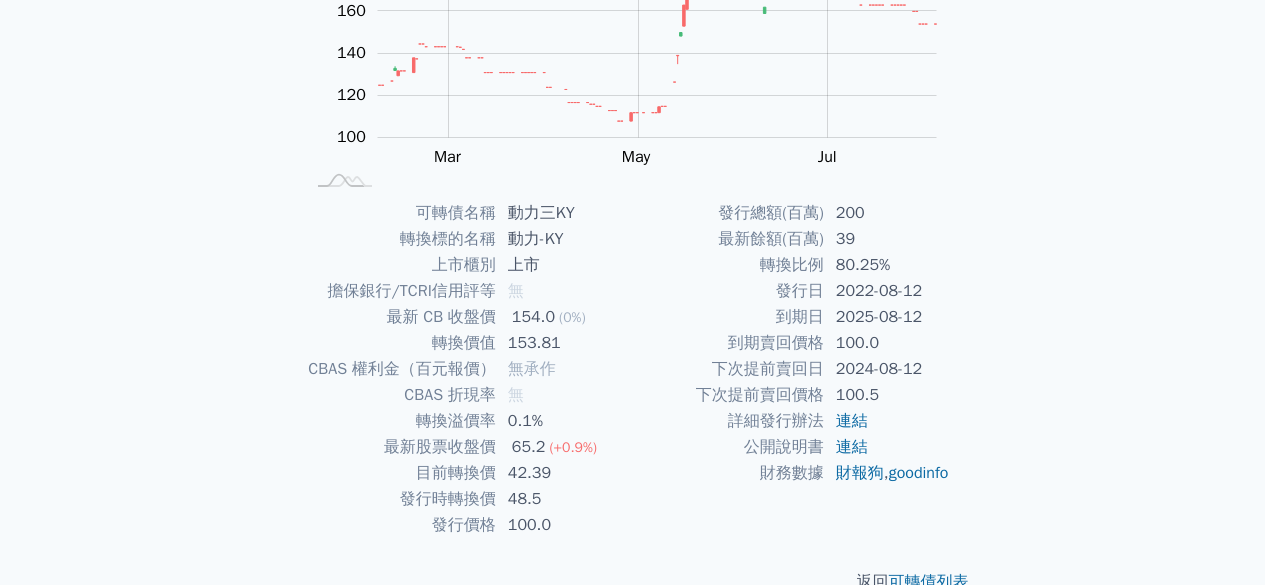 click on "2025-08-12" at bounding box center [892, 317] 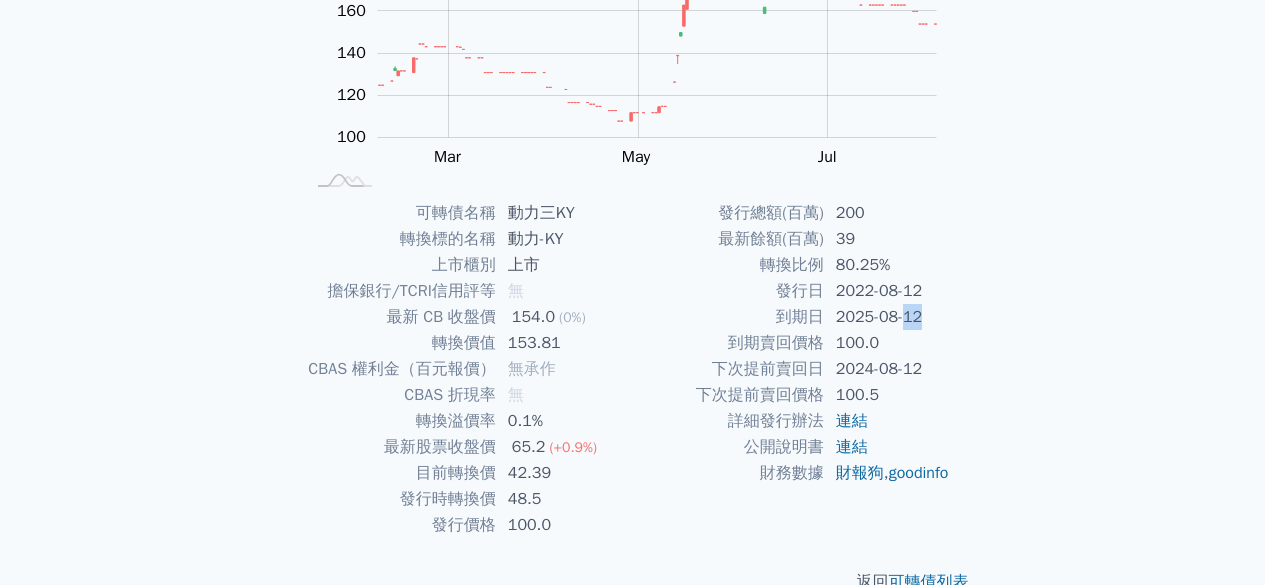 click on "2025-08-12" at bounding box center (892, 317) 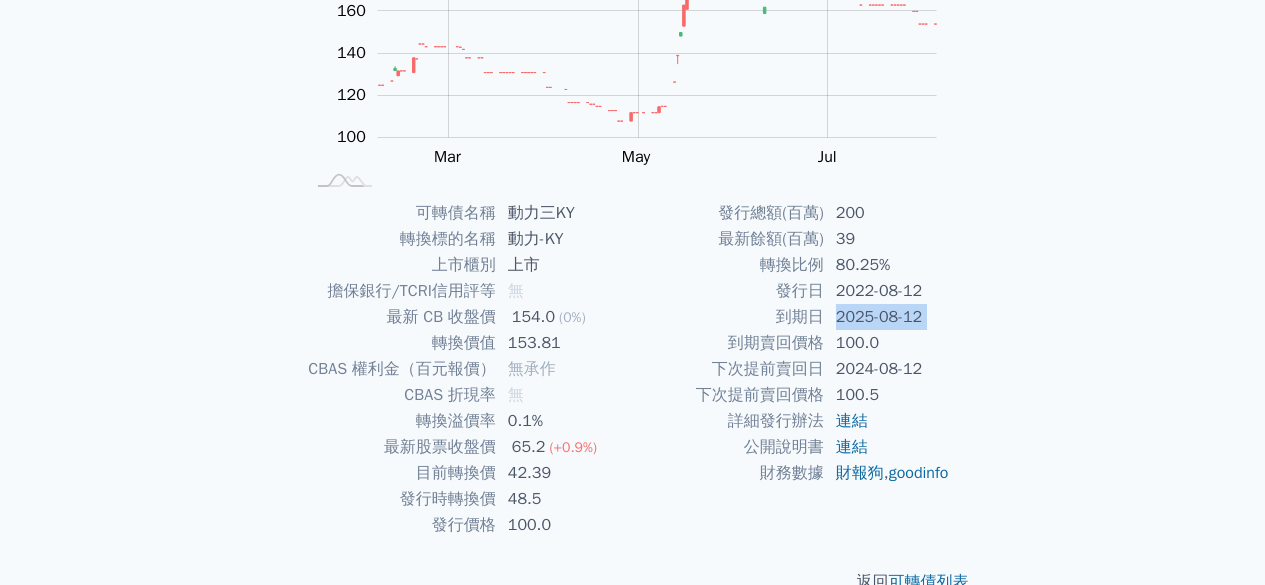 drag, startPoint x: 924, startPoint y: 373, endPoint x: 938, endPoint y: 397, distance: 27.784887 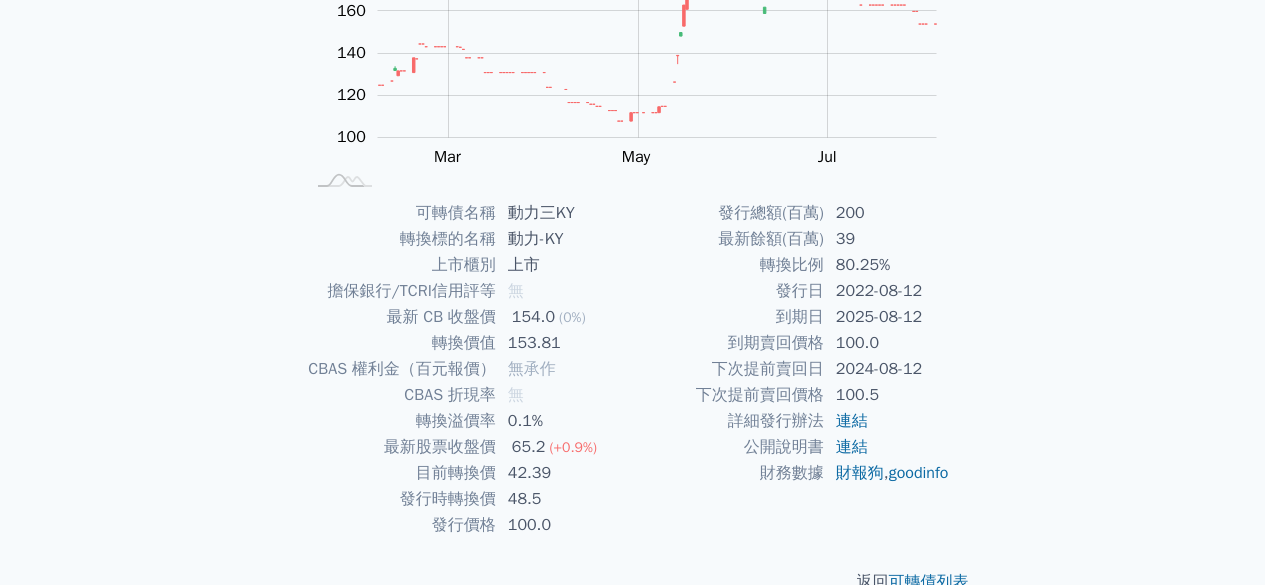 click on "2024-08-12" at bounding box center [892, 369] 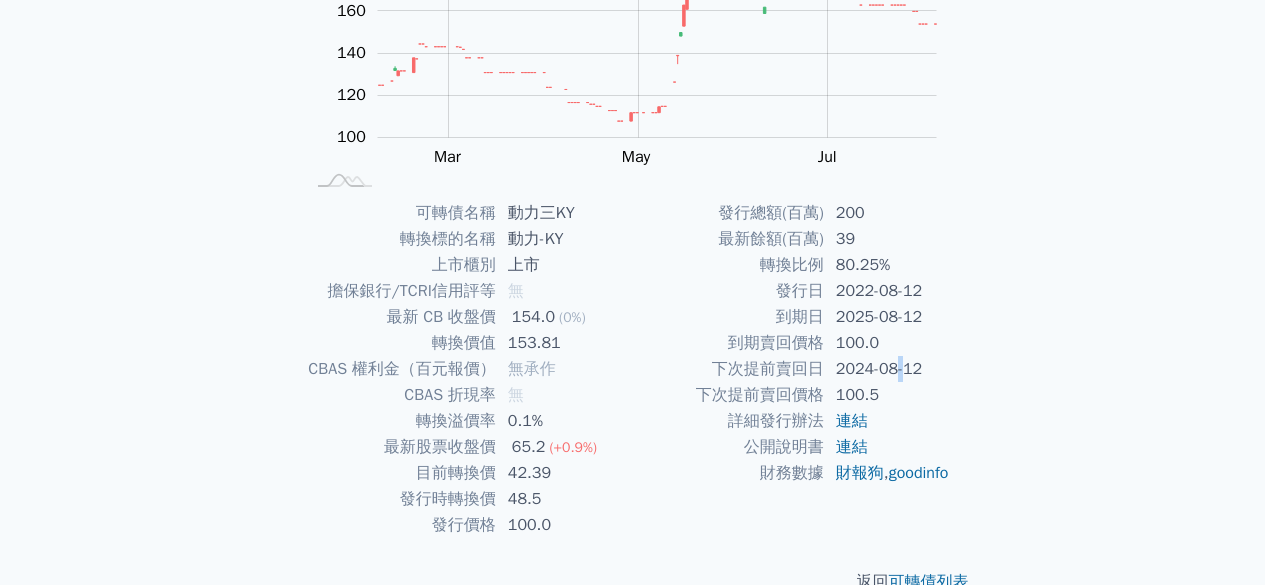 click on "2024-08-12" at bounding box center (892, 369) 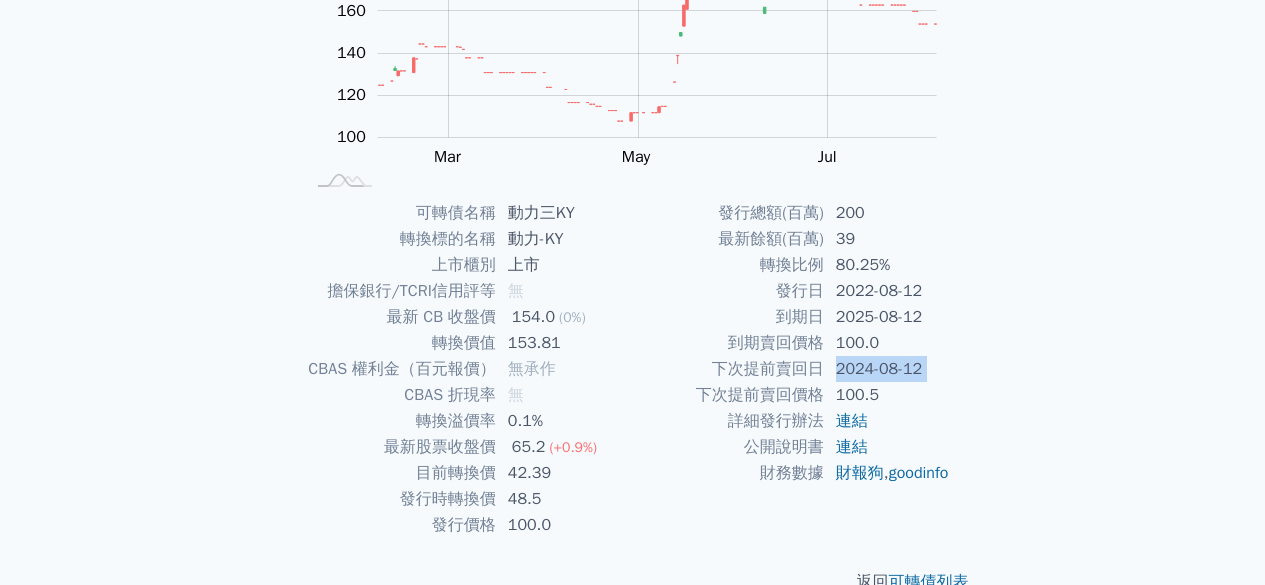 click on "可轉債列表  ›
65913 動力三KY
65913 動力三KY 可轉債詳細資訊
Zoom Out 100 60 80 100 120 140 160 180 200 220 L Jan [YEAR] Mar May Jul Sep 開: 154 高: 154 低: 154 收: 154 100% Chart created using amCharts library Aug 01
可轉債名稱
動力三KY
轉換標的名稱
動力-KY
上市櫃別
上市
擔保銀行/TCRI信用評等
無
最新 CB 收盤價
154.0 (0%)
轉換價值
153.81
CBAS 權利金（百元報價）
無承作
CBAS 折現率
無 0.1% 65.2" at bounding box center (633, 187) 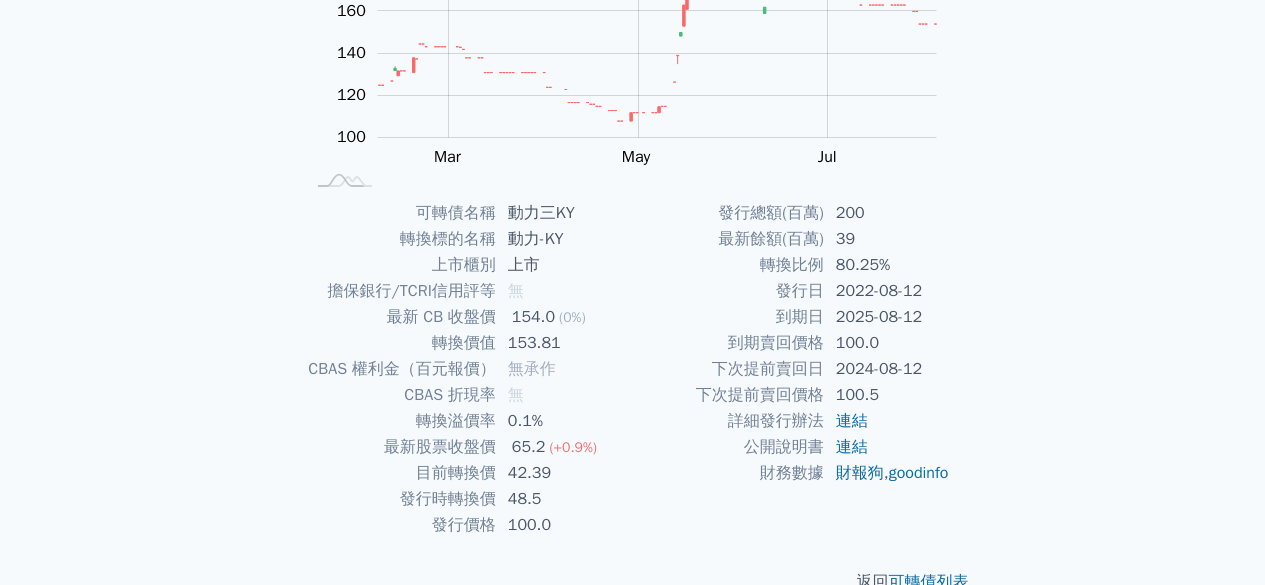 click on "到期賣回價格" at bounding box center [728, 343] 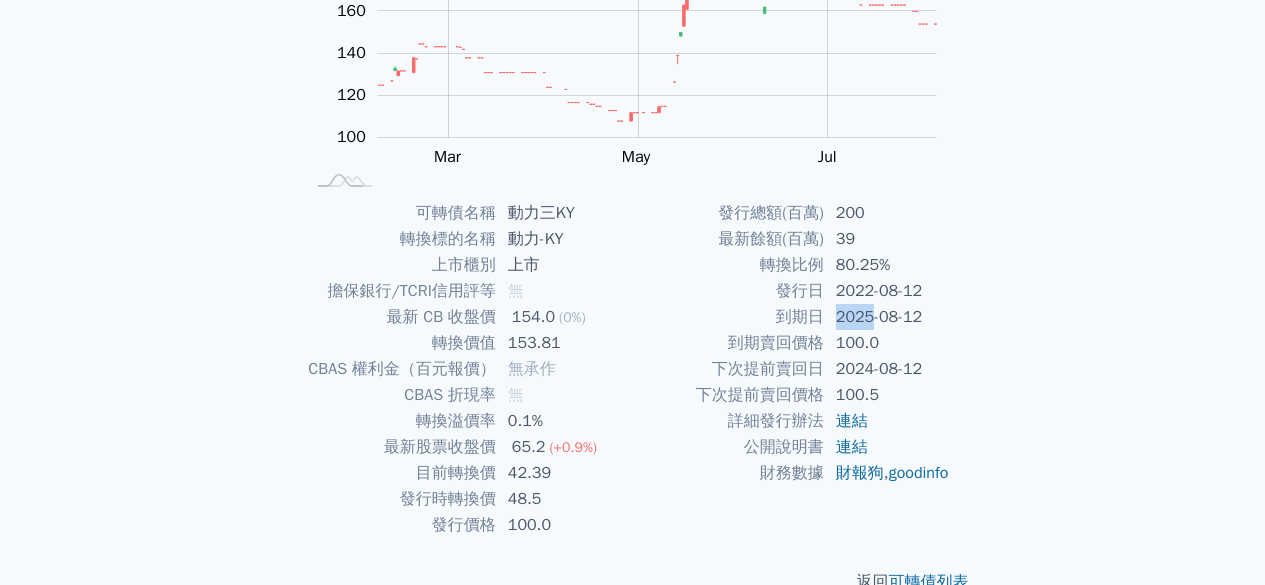 click on "2025-08-12" at bounding box center (892, 317) 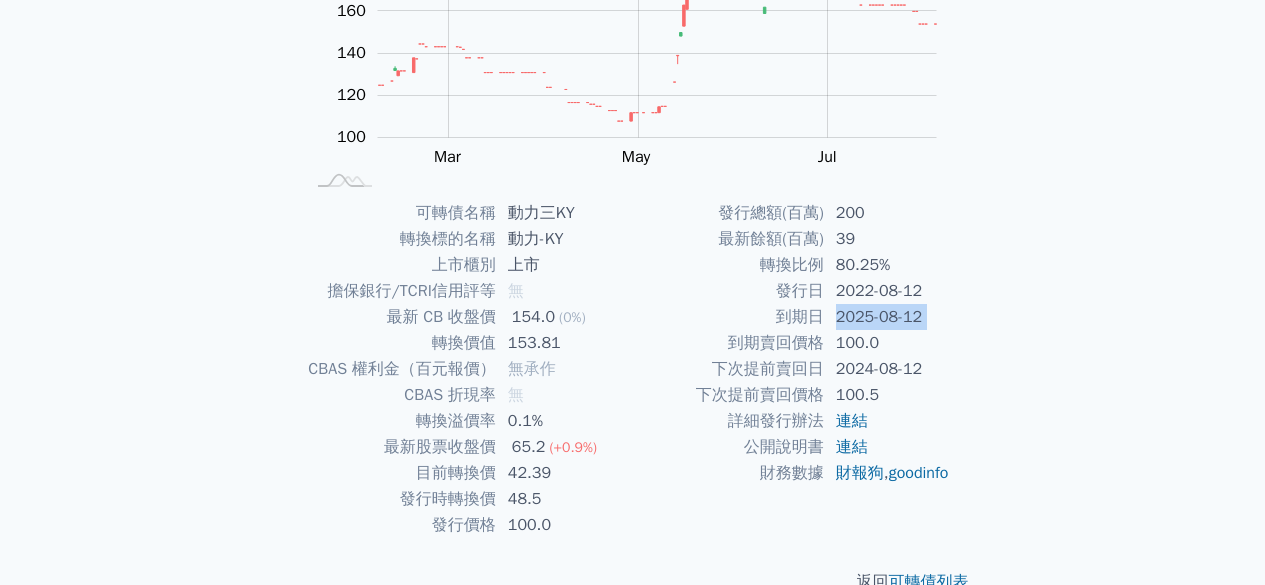 click on "可轉債列表  ›
65913 動力三KY
65913 動力三KY 可轉債詳細資訊
Zoom Out 100 60 80 100 120 140 160 180 200 220 L Jan [YEAR] Mar May Jul Sep 開: 154 高: 154 低: 154 收: 154 100% Chart created using amCharts library Aug 01
可轉債名稱
動力三KY
轉換標的名稱
動力-KY
上市櫃別
上市
擔保銀行/TCRI信用評等
無
最新 CB 收盤價
154.0 (0%)
轉換價值
153.81
CBAS 權利金（百元報價）
無承作
CBAS 折現率
無 0.1% 65.2" at bounding box center (633, 187) 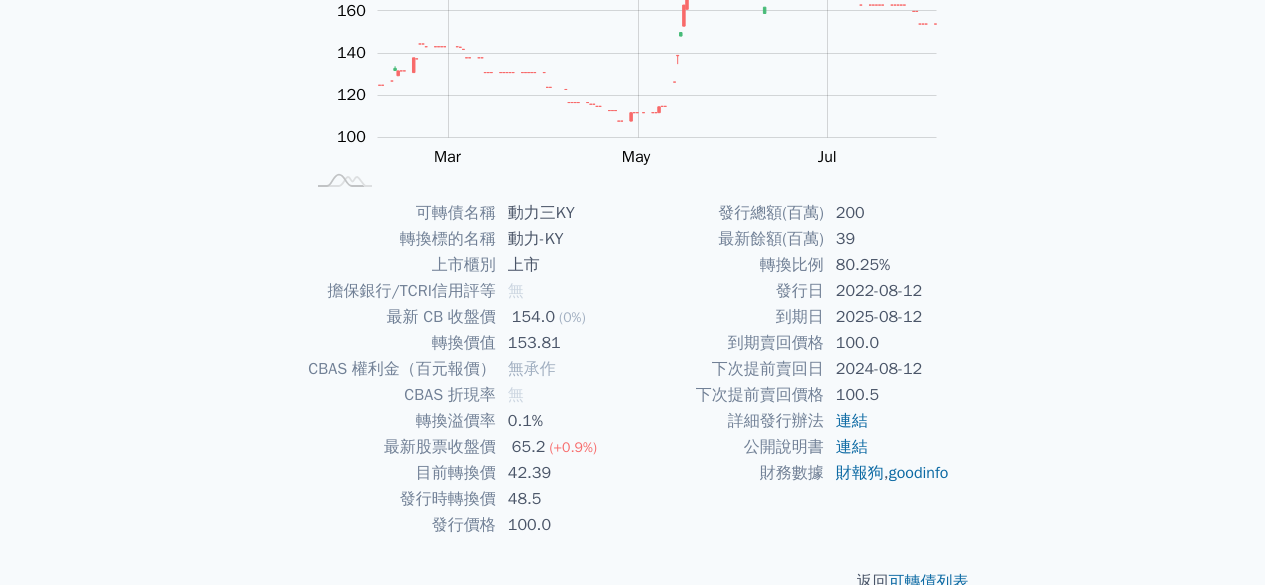 drag, startPoint x: 872, startPoint y: 318, endPoint x: 855, endPoint y: 316, distance: 17.117243 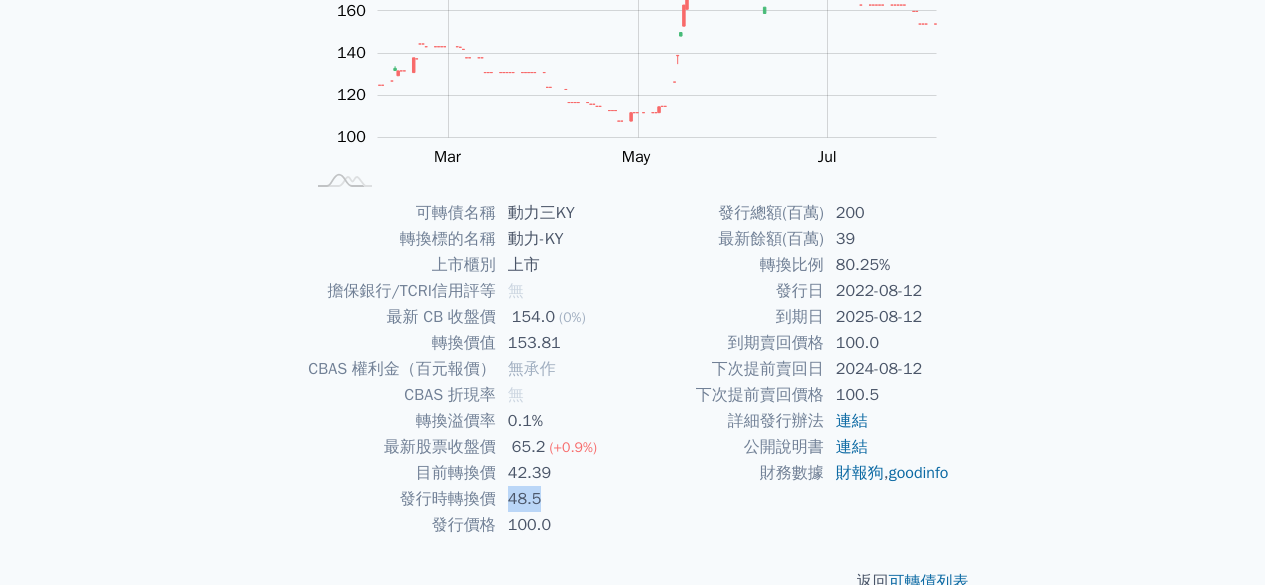 click on "100.0" at bounding box center [564, 525] 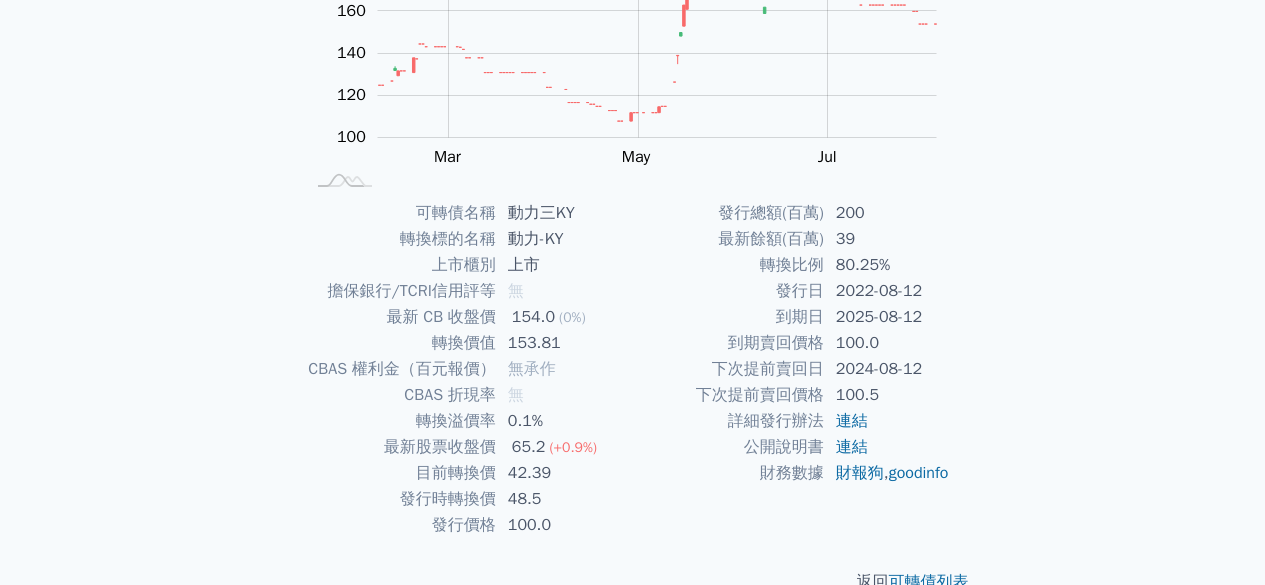 click on "48.5" at bounding box center [564, 499] 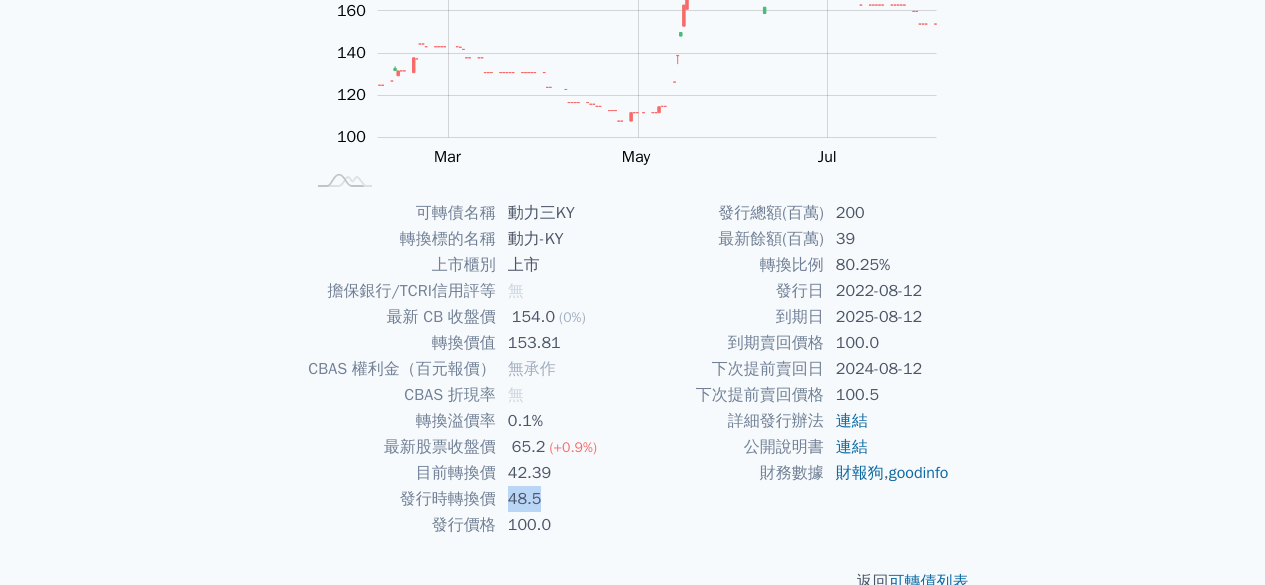 click on "48.5" at bounding box center (564, 499) 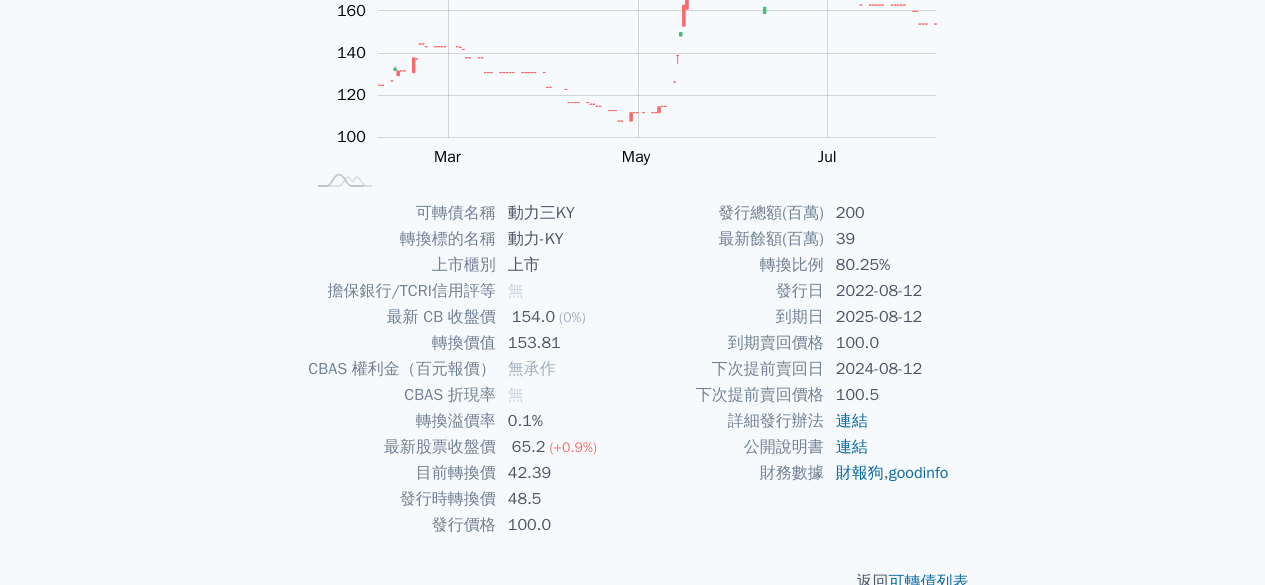 click on "48.5" at bounding box center (564, 499) 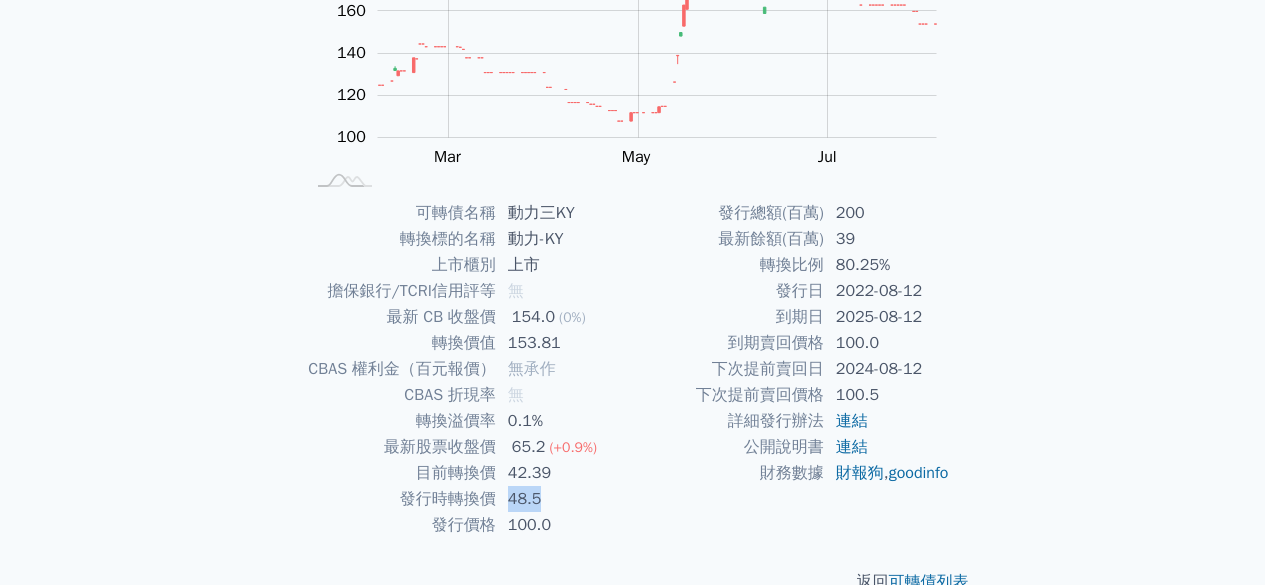 click on "48.5" at bounding box center [564, 499] 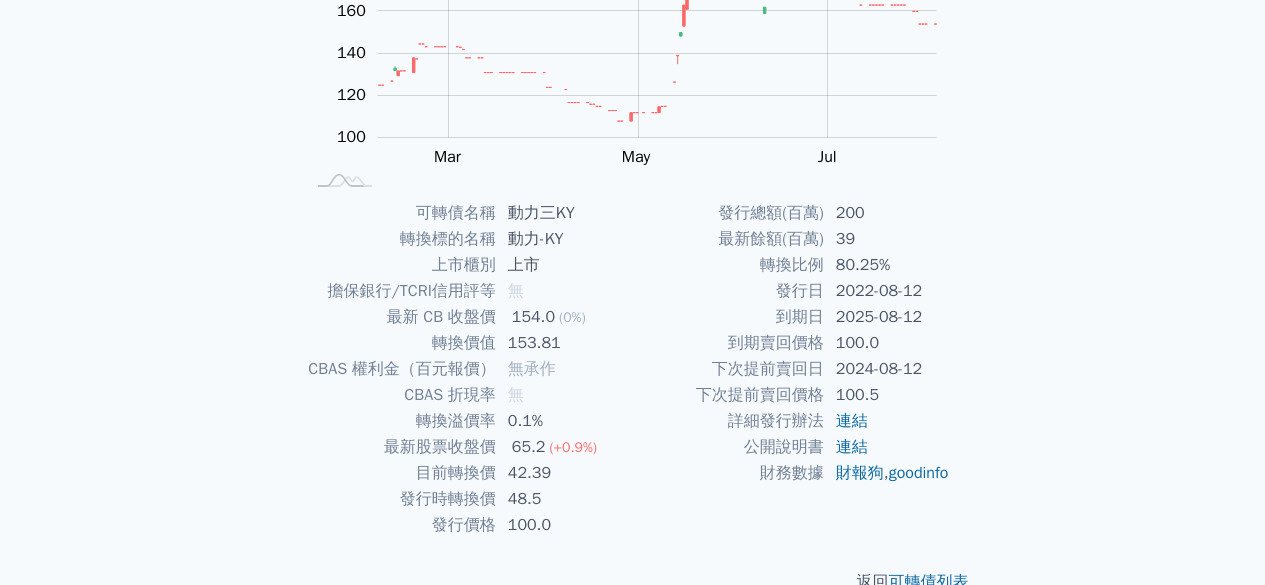 click on "48.5" at bounding box center [564, 499] 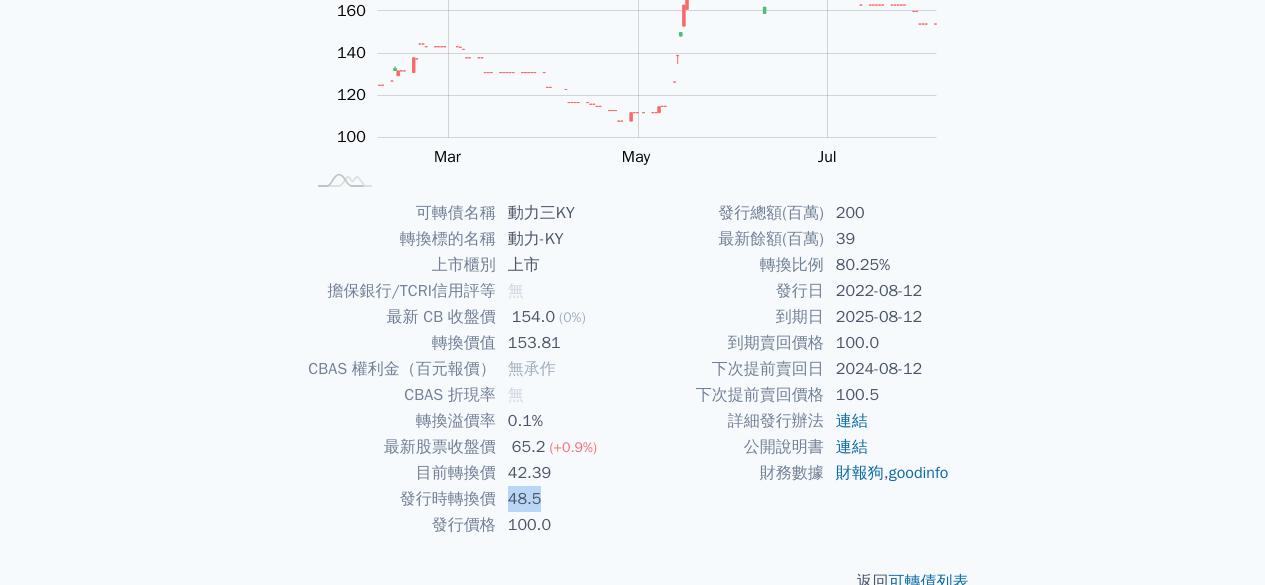 click on "48.5" at bounding box center (564, 499) 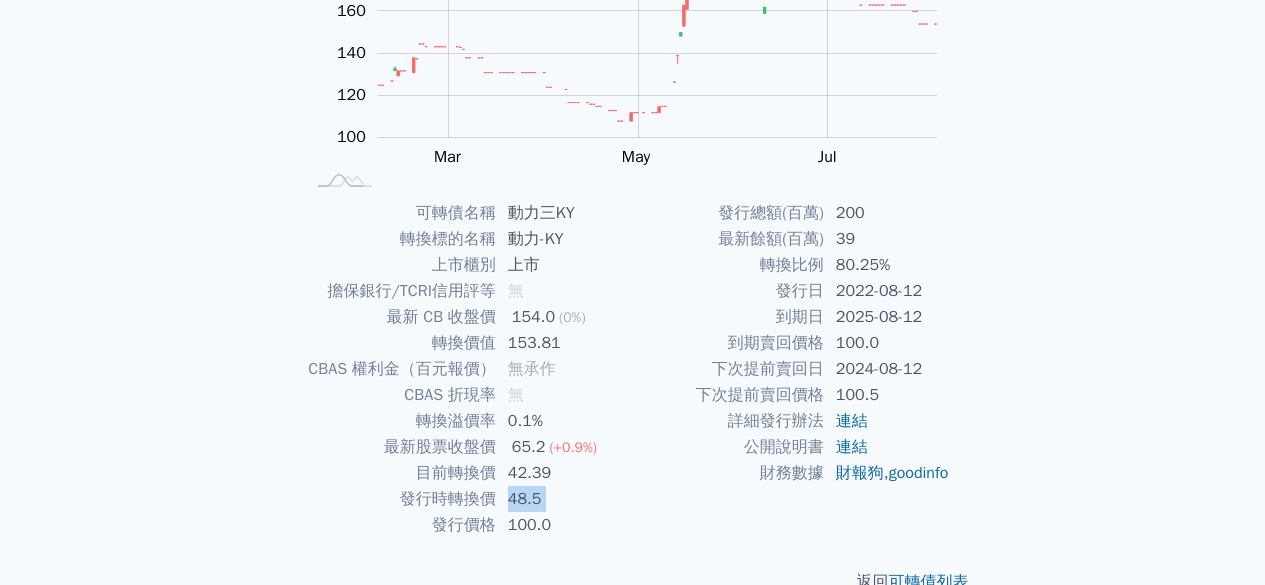 click on "48.5" at bounding box center [564, 499] 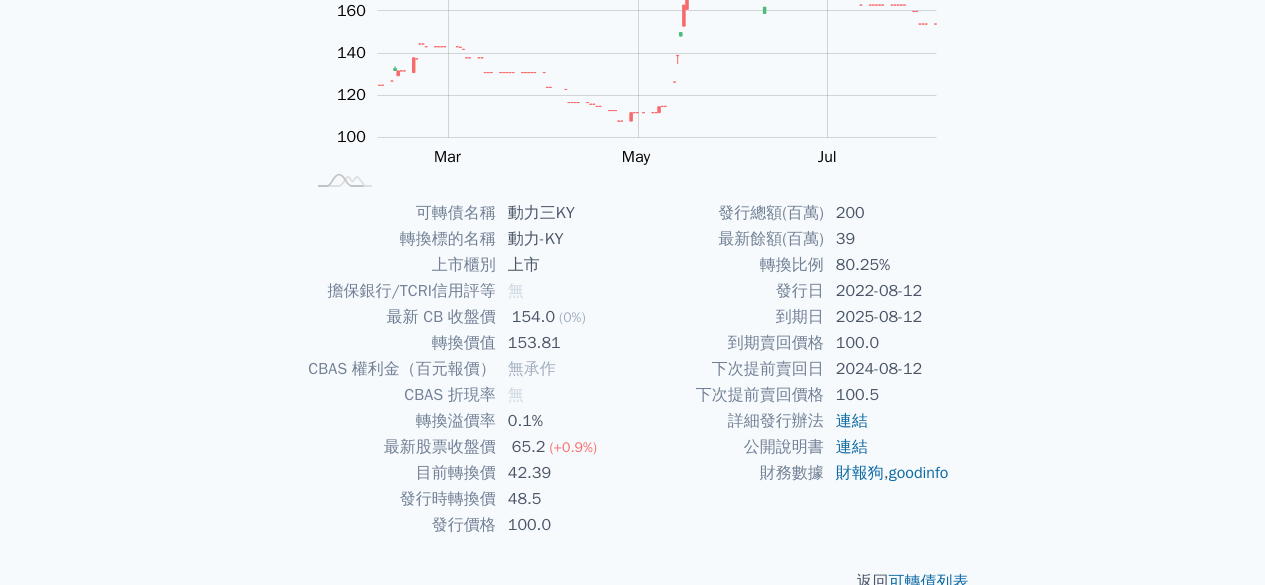 click on "48.5" at bounding box center (564, 499) 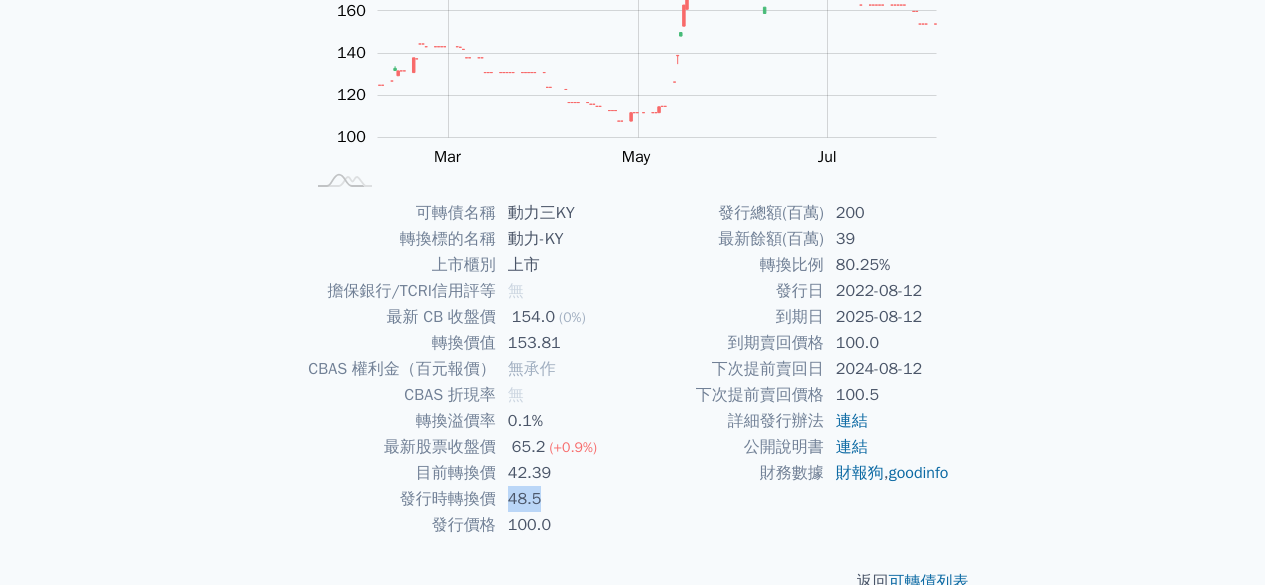click on "48.5" at bounding box center (564, 499) 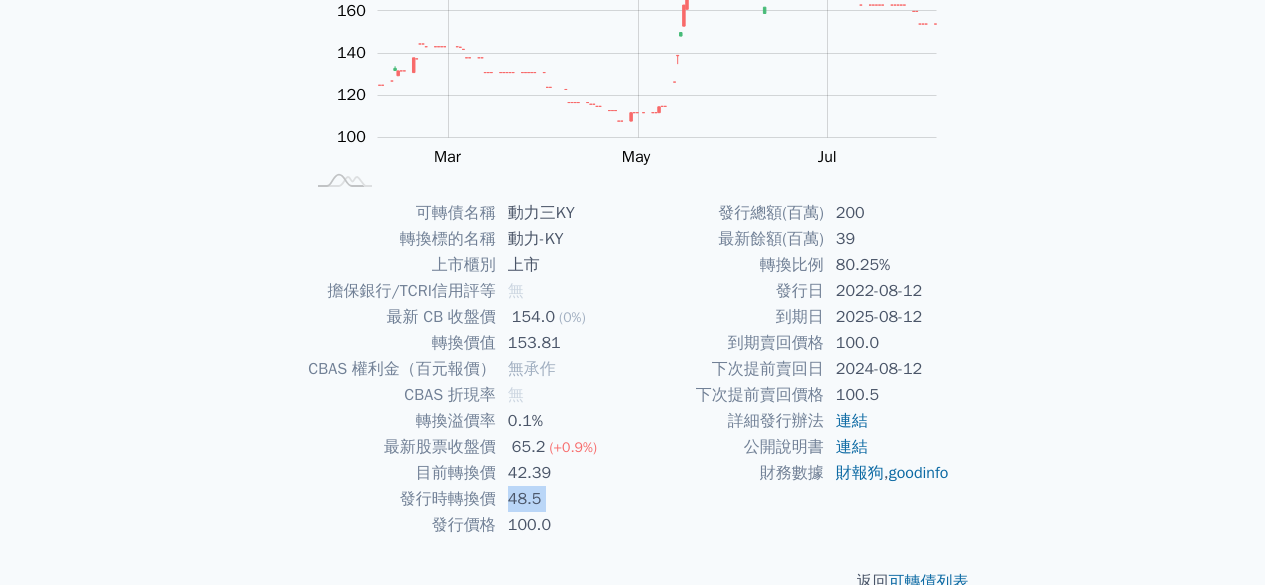 click on "42.39" at bounding box center [564, 473] 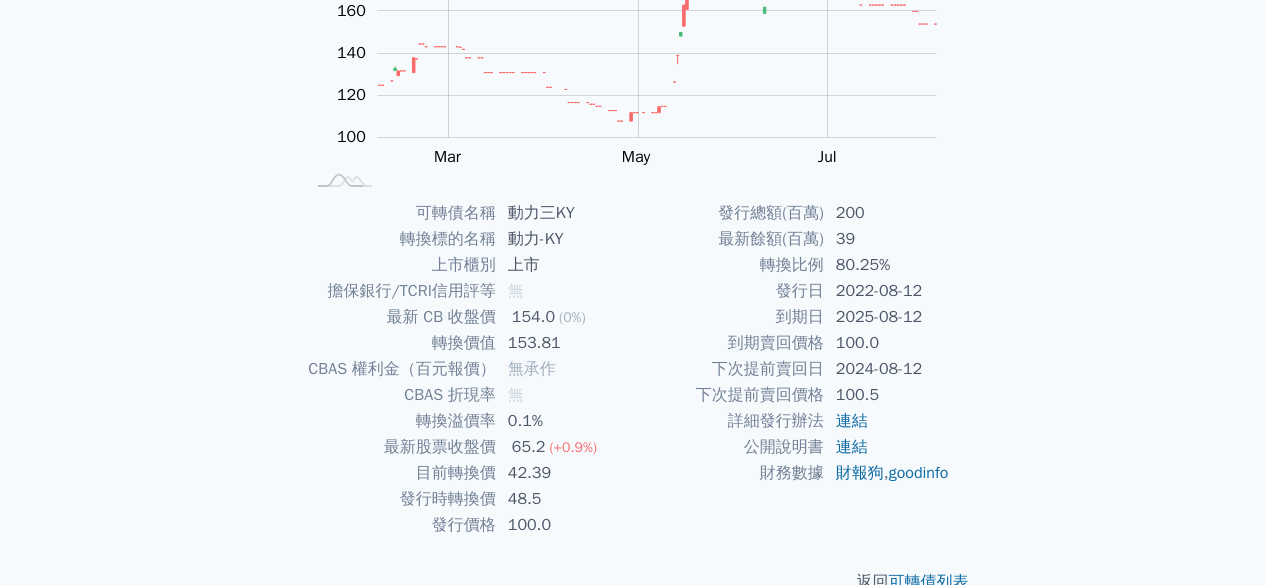 click on "42.39" at bounding box center [564, 473] 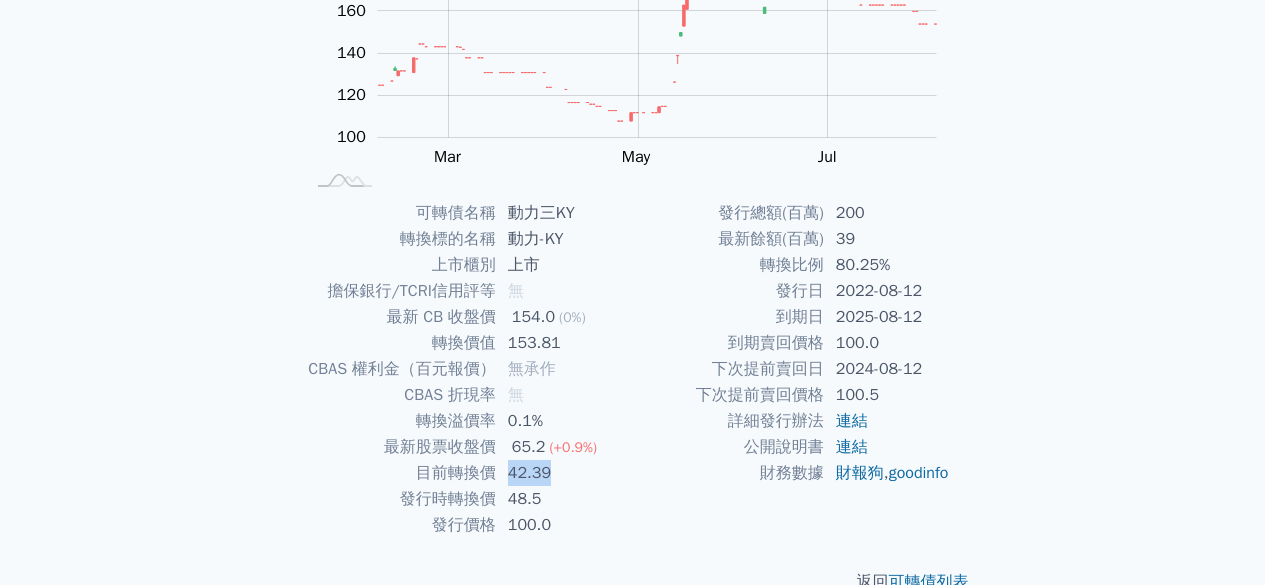 click on "42.39" at bounding box center (564, 473) 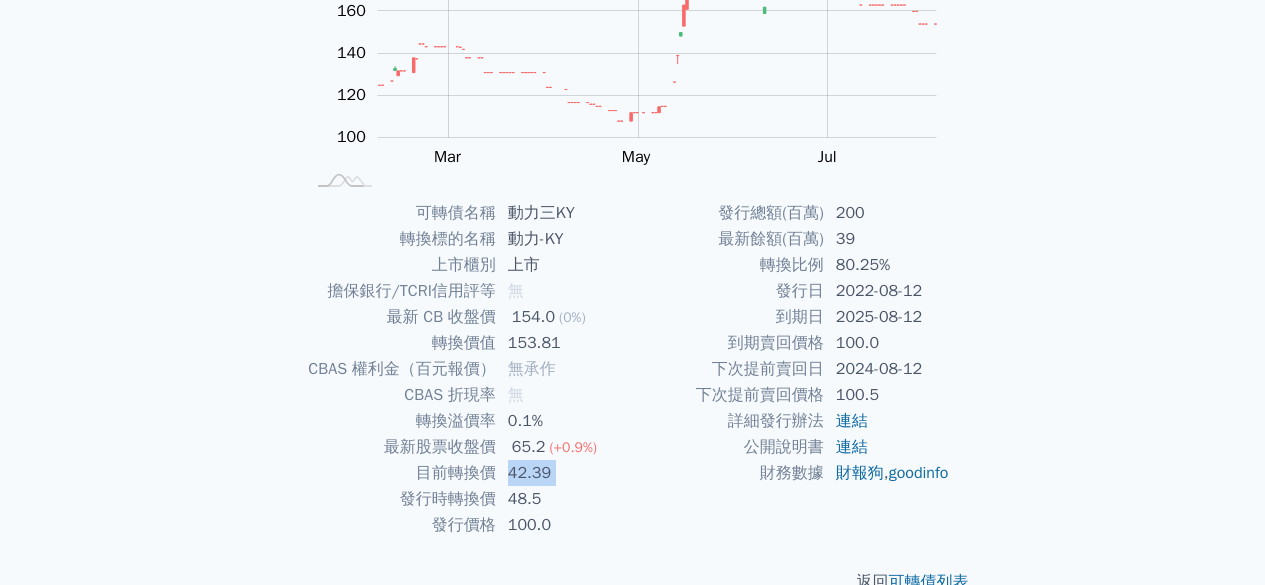 click on "42.39" at bounding box center [564, 473] 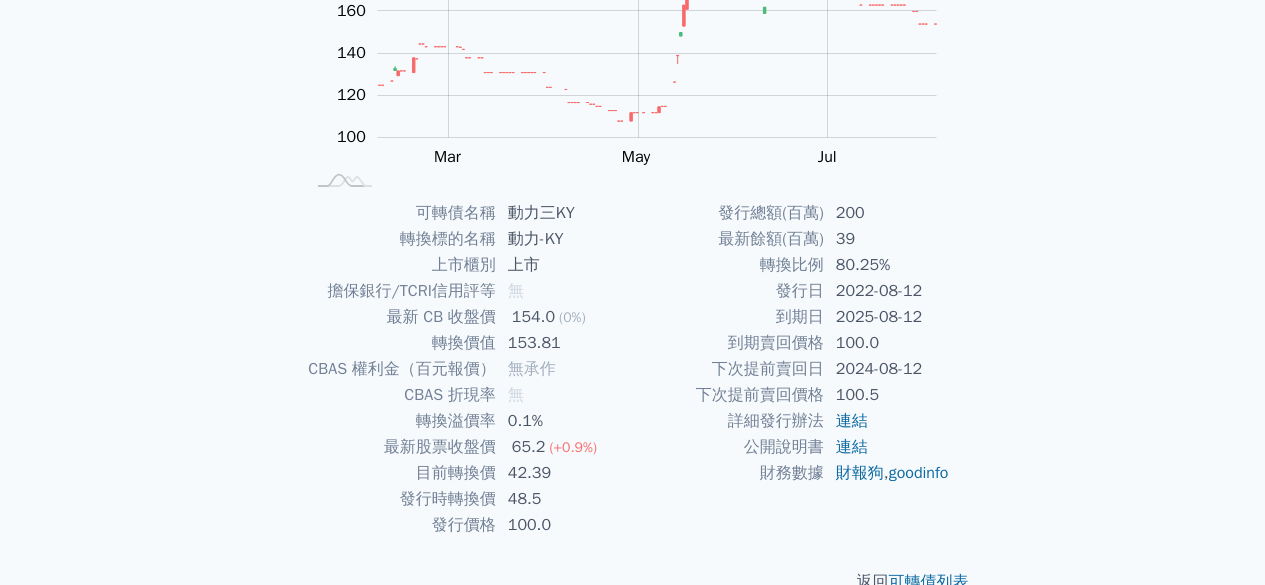 click on "42.39" at bounding box center (564, 473) 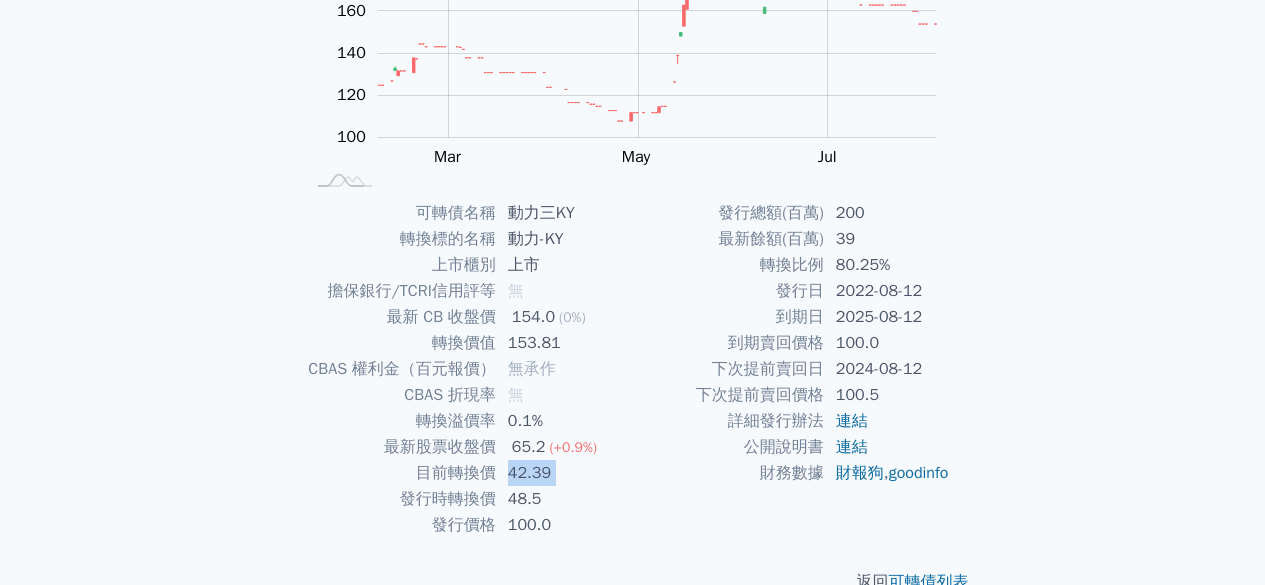 click on "42.39" at bounding box center (564, 473) 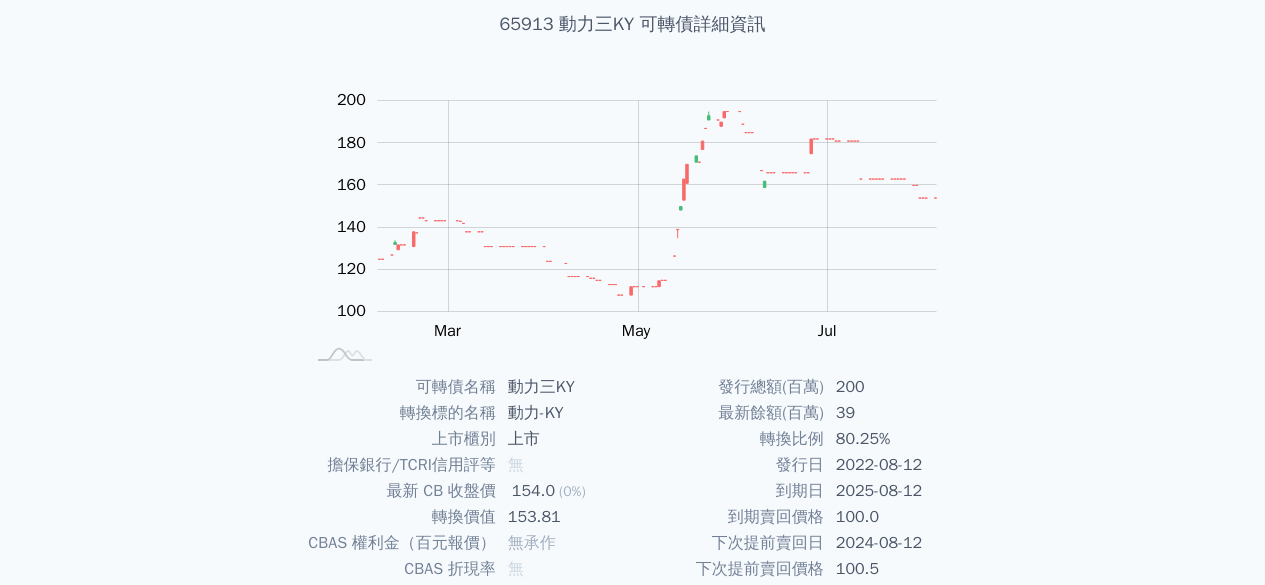 scroll, scrollTop: 0, scrollLeft: 0, axis: both 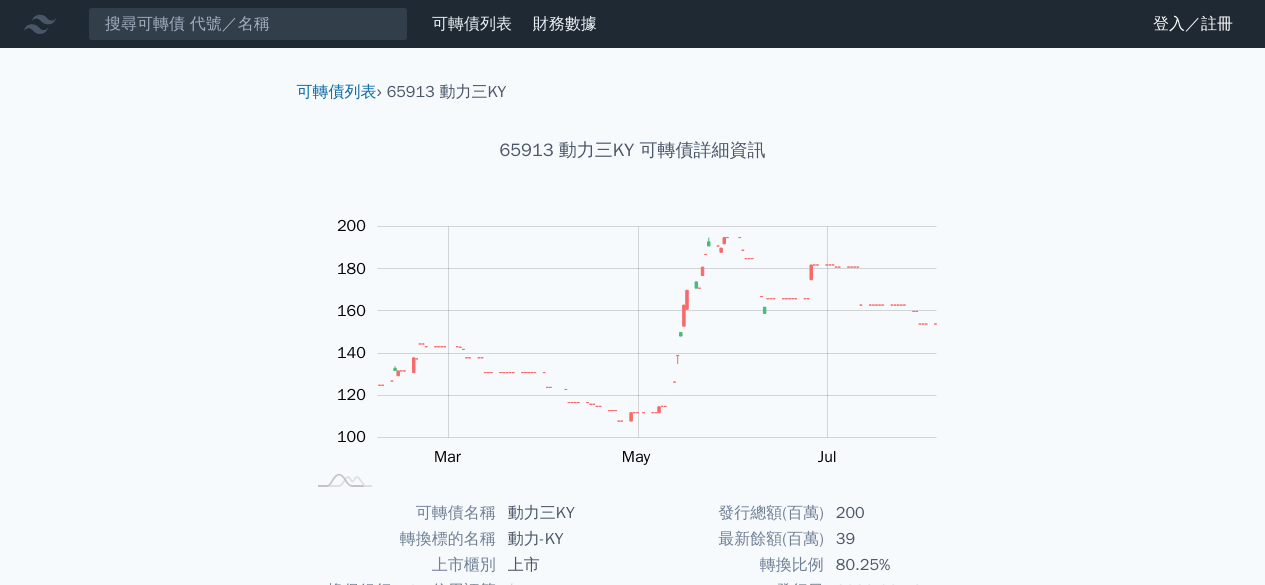 click on "65913 動力三KY 可轉債詳細資訊" at bounding box center [633, 150] 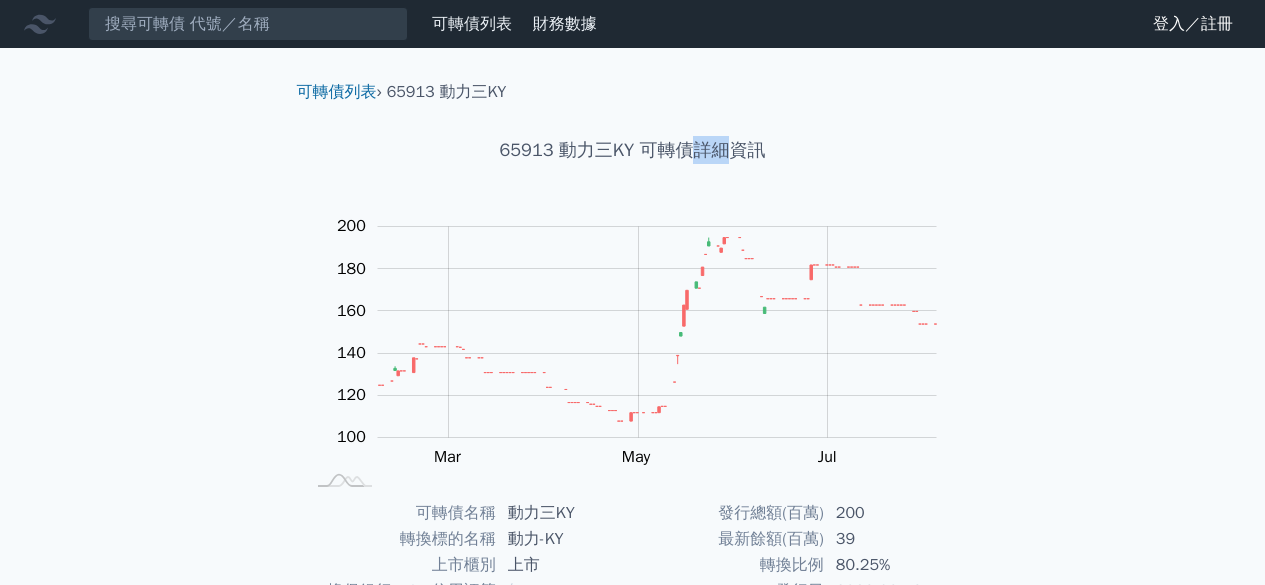 click on "65913 動力三KY 可轉債詳細資訊" at bounding box center (633, 150) 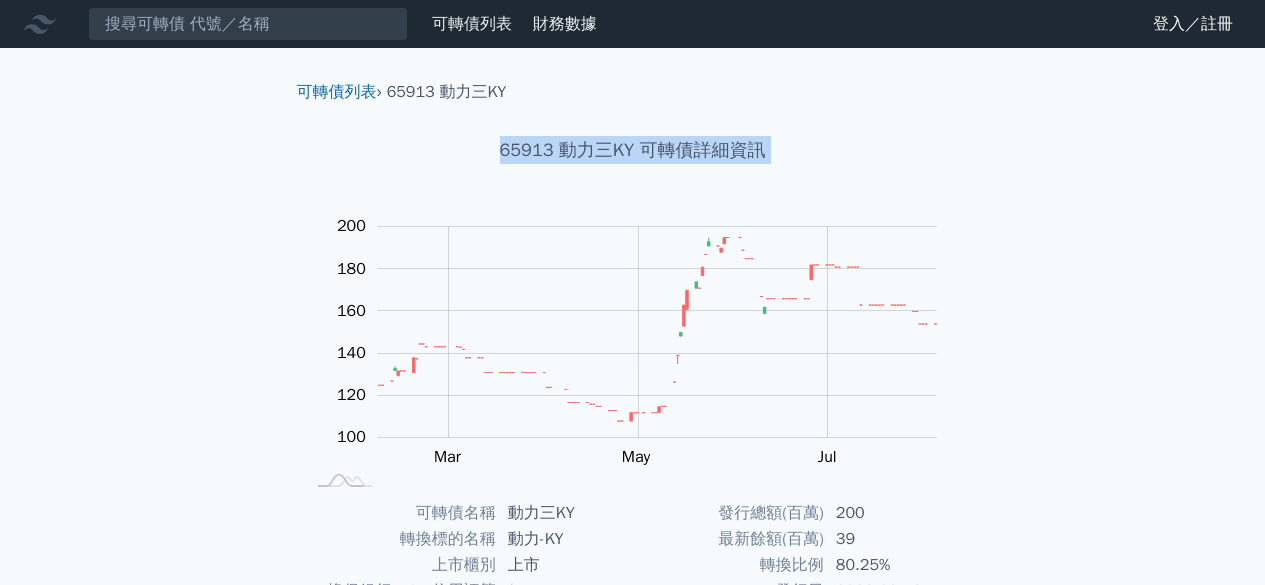 click on "65913 動力三KY 可轉債詳細資訊" at bounding box center [633, 150] 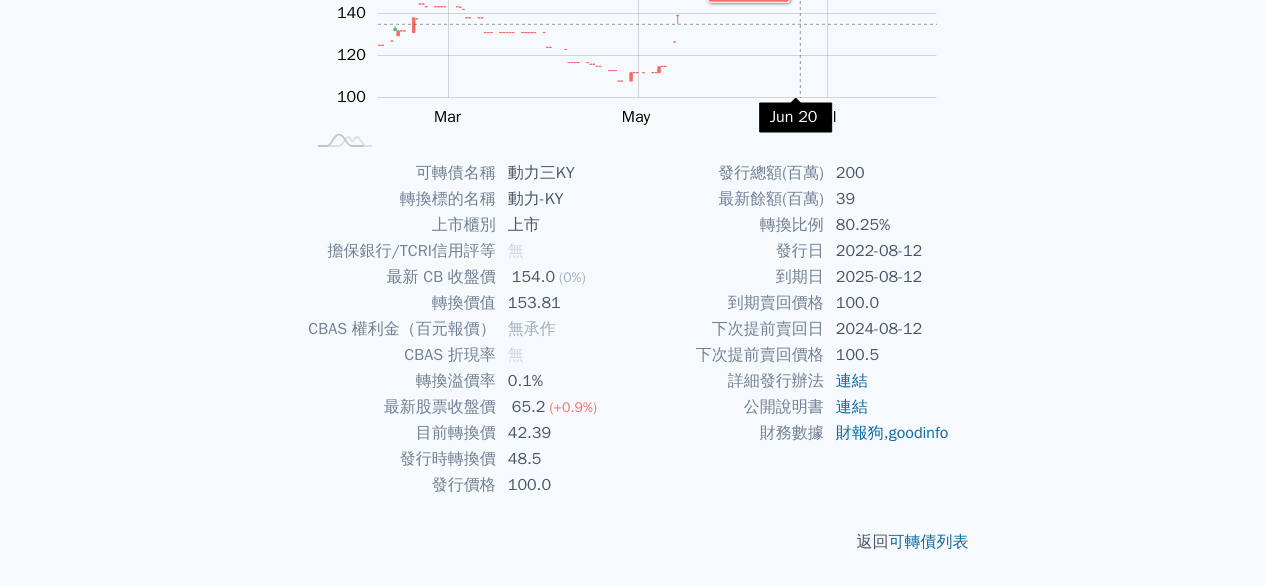 scroll, scrollTop: 0, scrollLeft: 0, axis: both 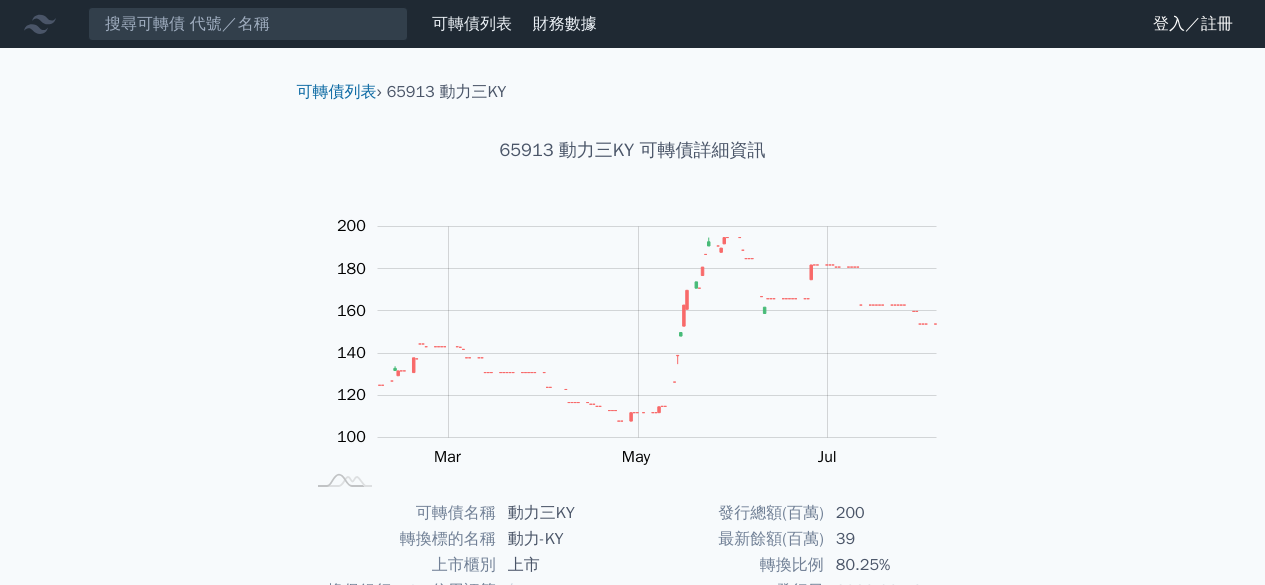 drag, startPoint x: 960, startPoint y: 325, endPoint x: 979, endPoint y: 325, distance: 19 